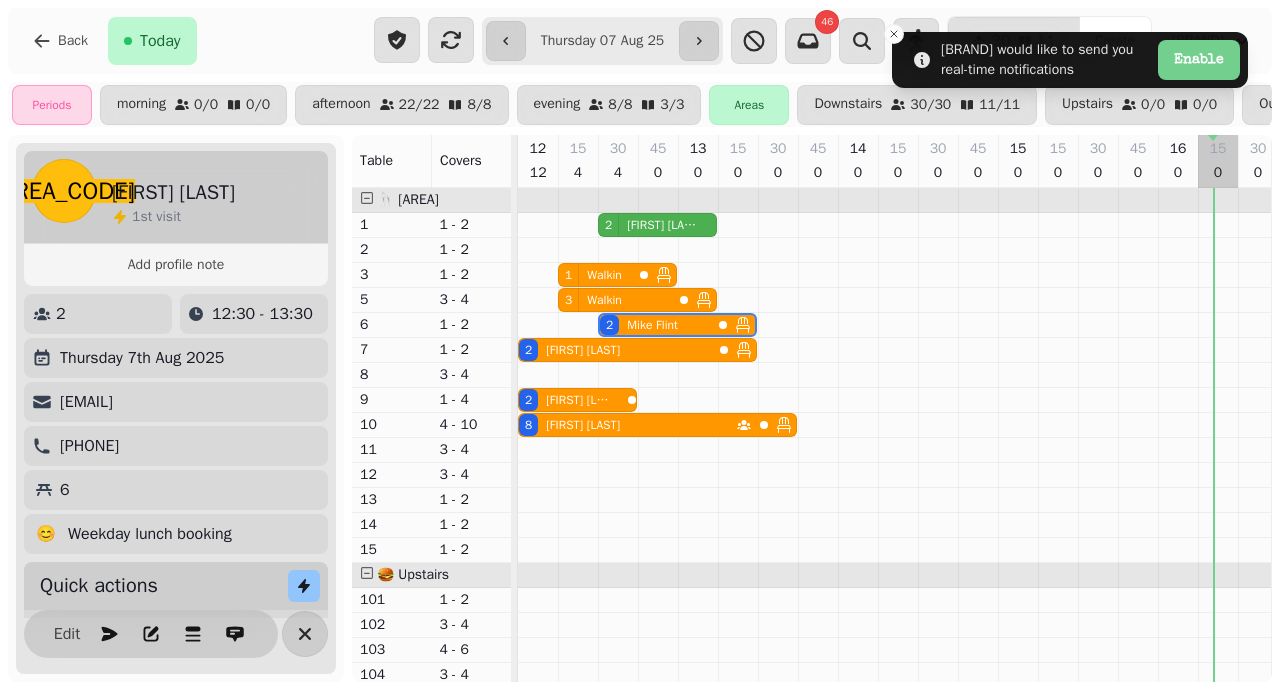 select on "**********" 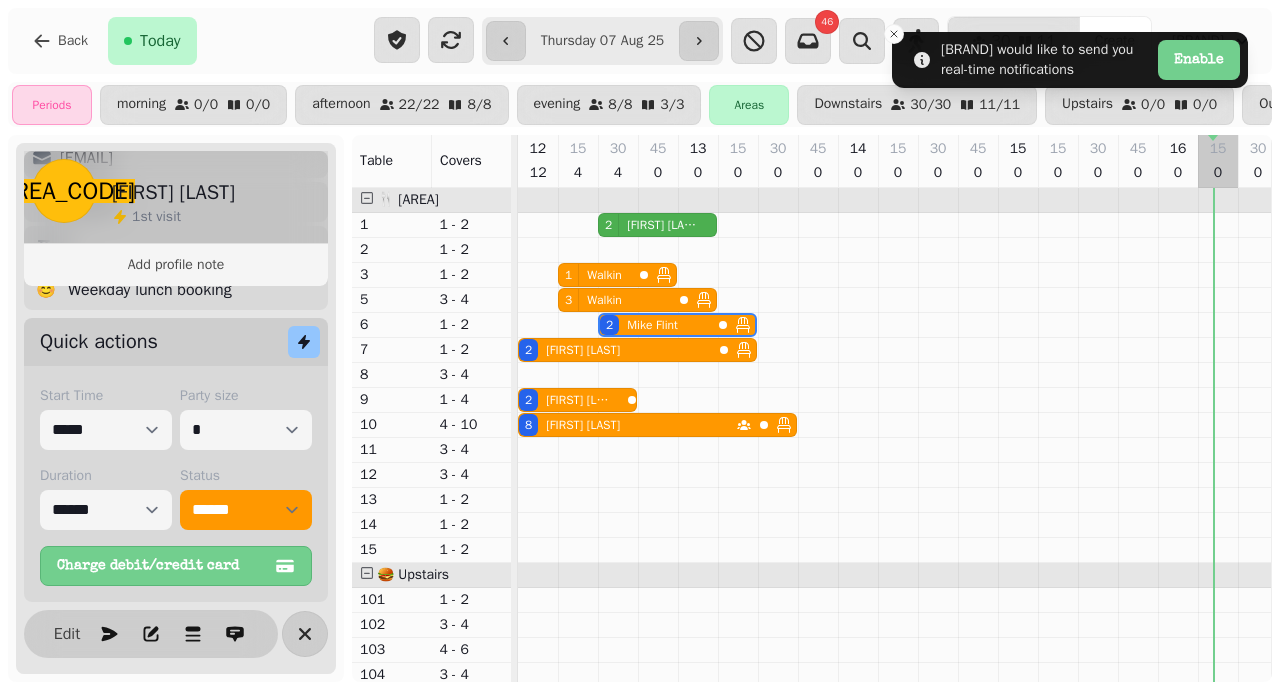 select on "*" 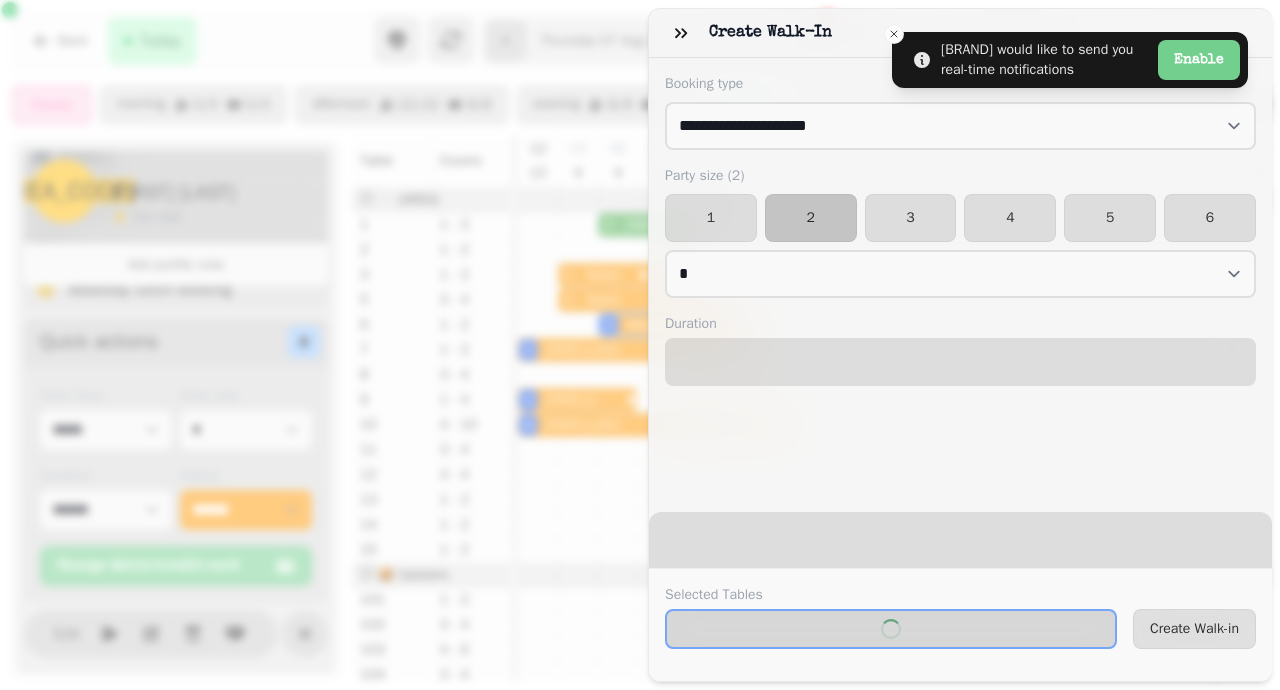 select on "****" 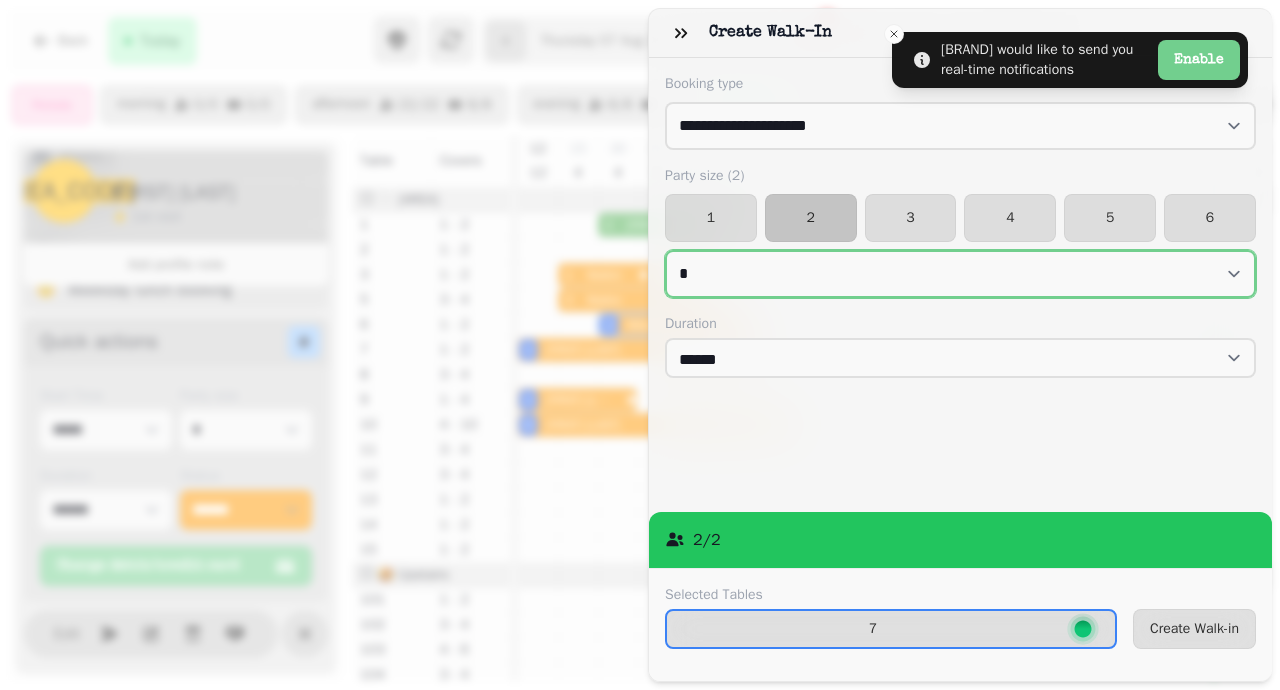 click on "* * * * * * * * * ** ** ** ** ** ** ** ** ** ** ** ** ** ** ** ** ** ** ** ** ** ** ** ** ** ** ** ** ** ** ** ** ** ** ** ** ** ** ** ** ** ** ** ** ** ** ** ** ** ** ** ** ** ** ** ** ** ** ** ** ** ** ** ** ** ** ** ** ** ** ** ** ** ** ** ** ** ** ** ** ** ** ** ** ** ** ** ** ** ** *** *** *** *** *** *** *** *** *** *** *** *** *** *** *** *** *** *** *** *** *** *** *** *** *** *** *** *** *** *** *** *** *** *** *** *** *** *** *** *** *** *** *** *** *** *** *** *** *** *** *** *** *** *** *** *** *** *** *** *** *** *** *** *** *** *** *** *** *** *** *** *** *** *** *** *** *** *** *** *** *** *** *** *** *** *** *** *** *** *** *** *** *** *** *** *** *** *** *** *** *** *** *** *** *** *** *** *** *** *** *** *** *** *** *** *** *** *** *** *** *** *** *** *** *** *** *** *** *** *** *** *** *** *** *** *** *** *** *** *** *** *** *** *** *** *** *** *** *** *** ***" at bounding box center (960, 274) 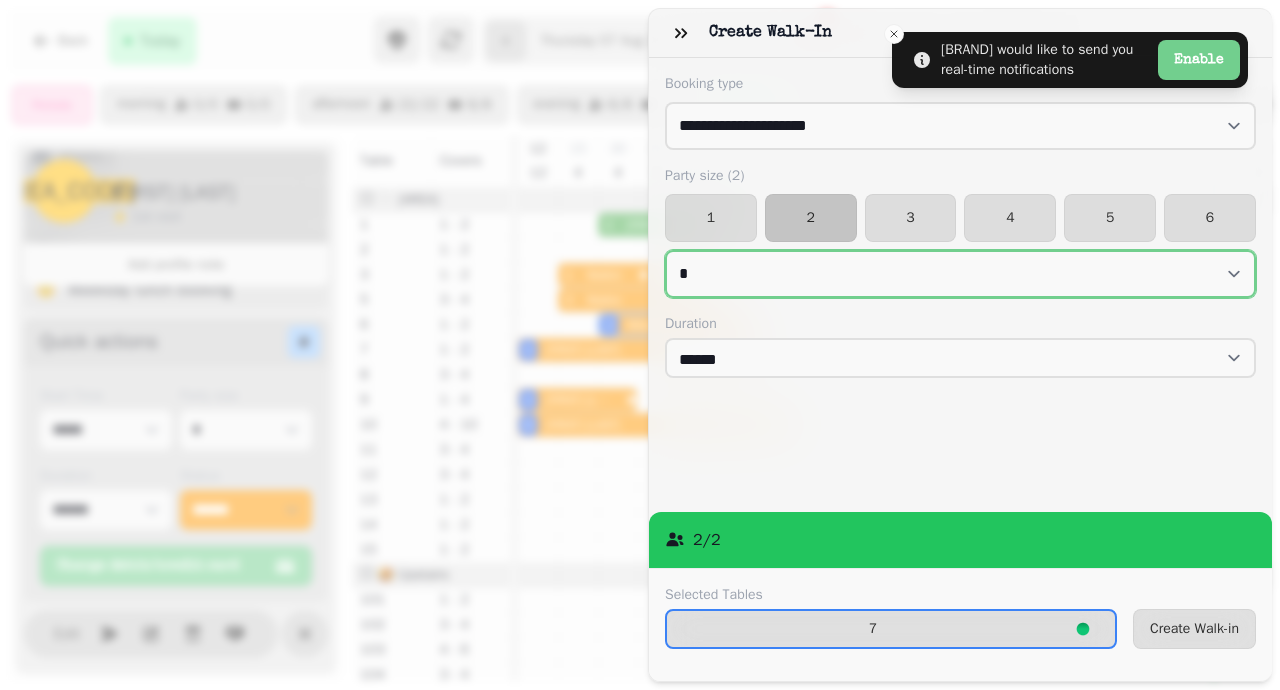 select on "**" 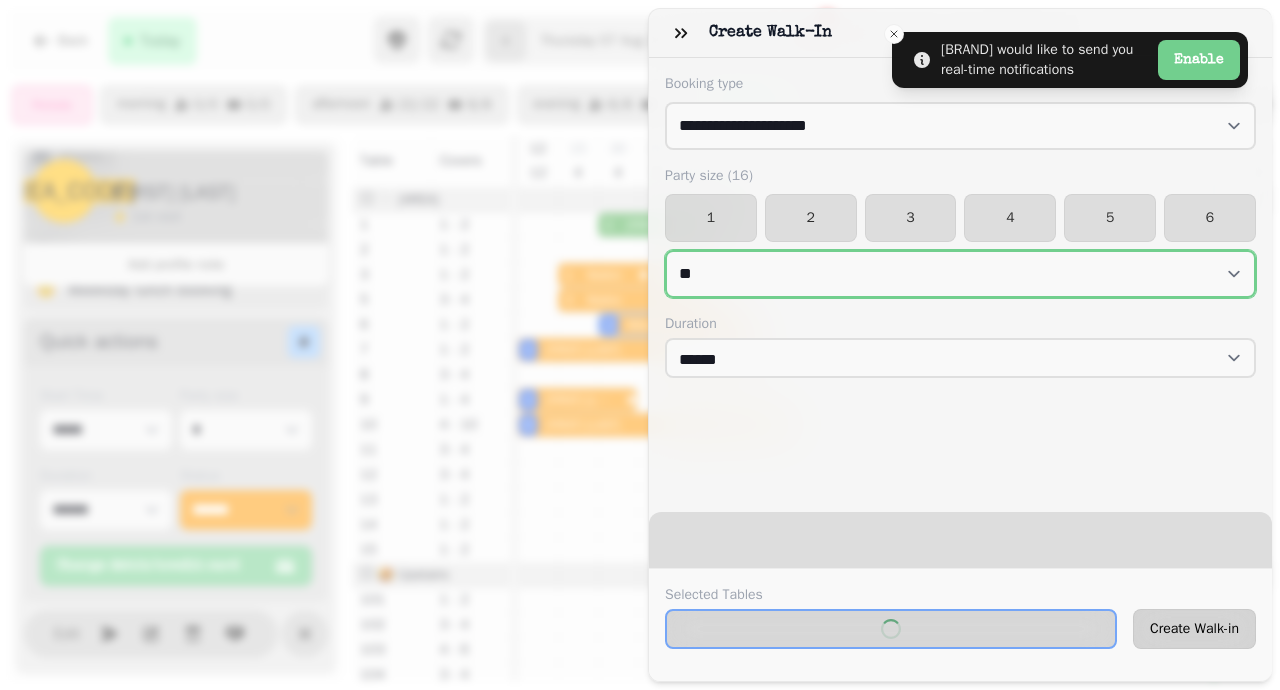 select on "****" 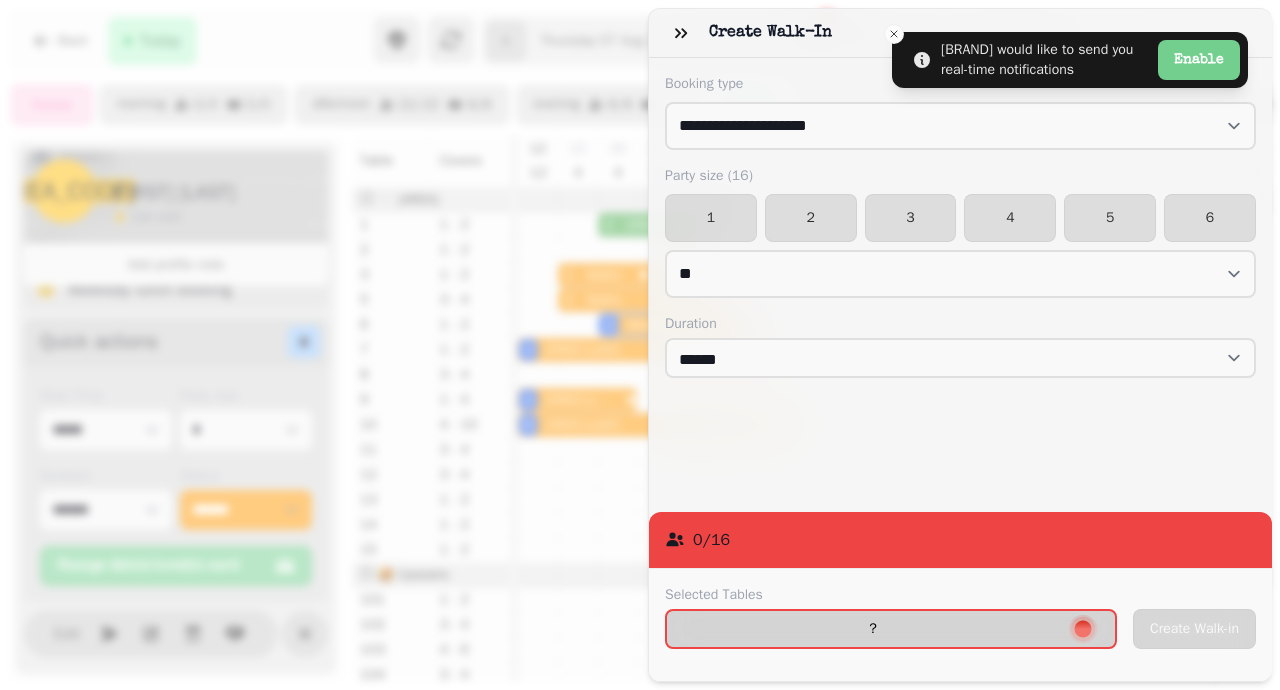 click on "?" at bounding box center (873, 629) 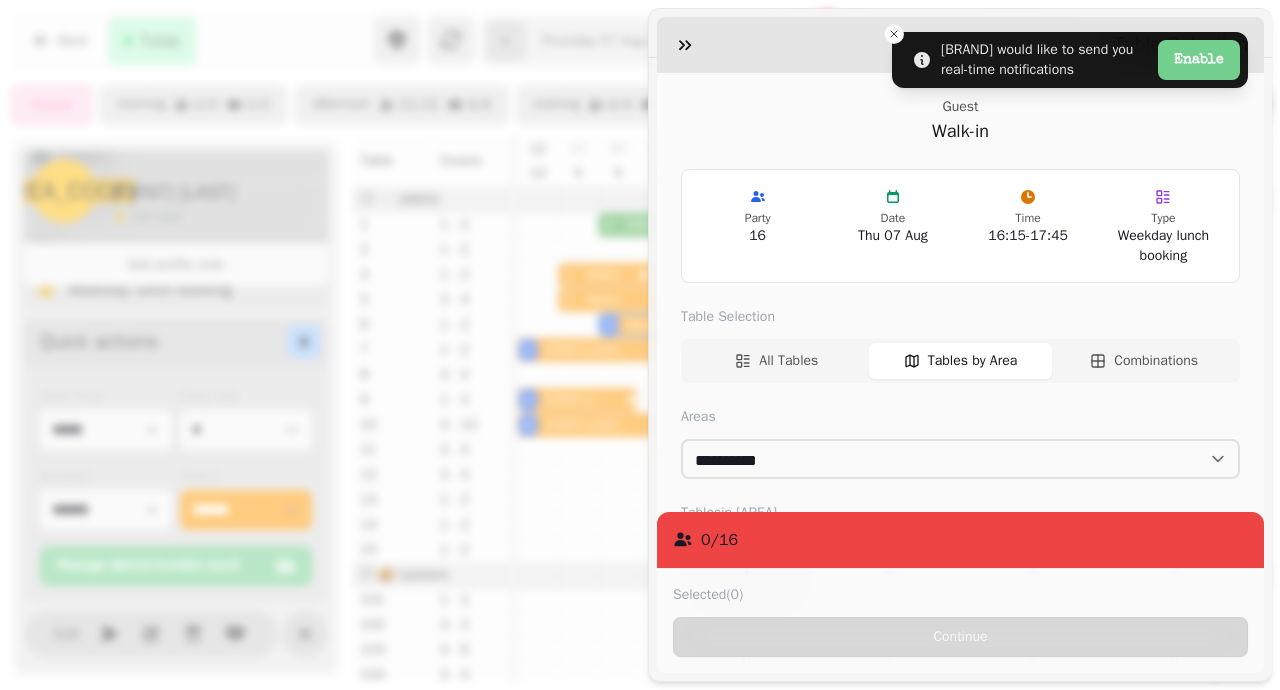 click on "1 1  -  2" at bounding box center [746, 579] 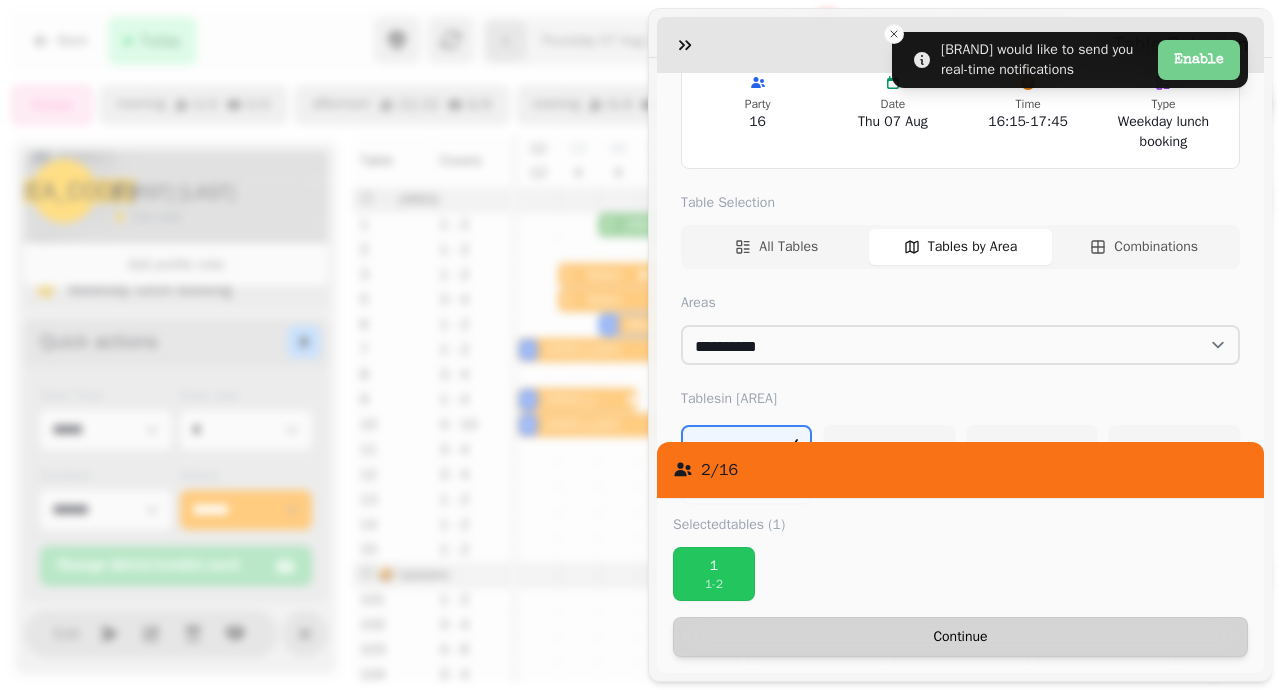 click on "Continue" at bounding box center (960, 637) 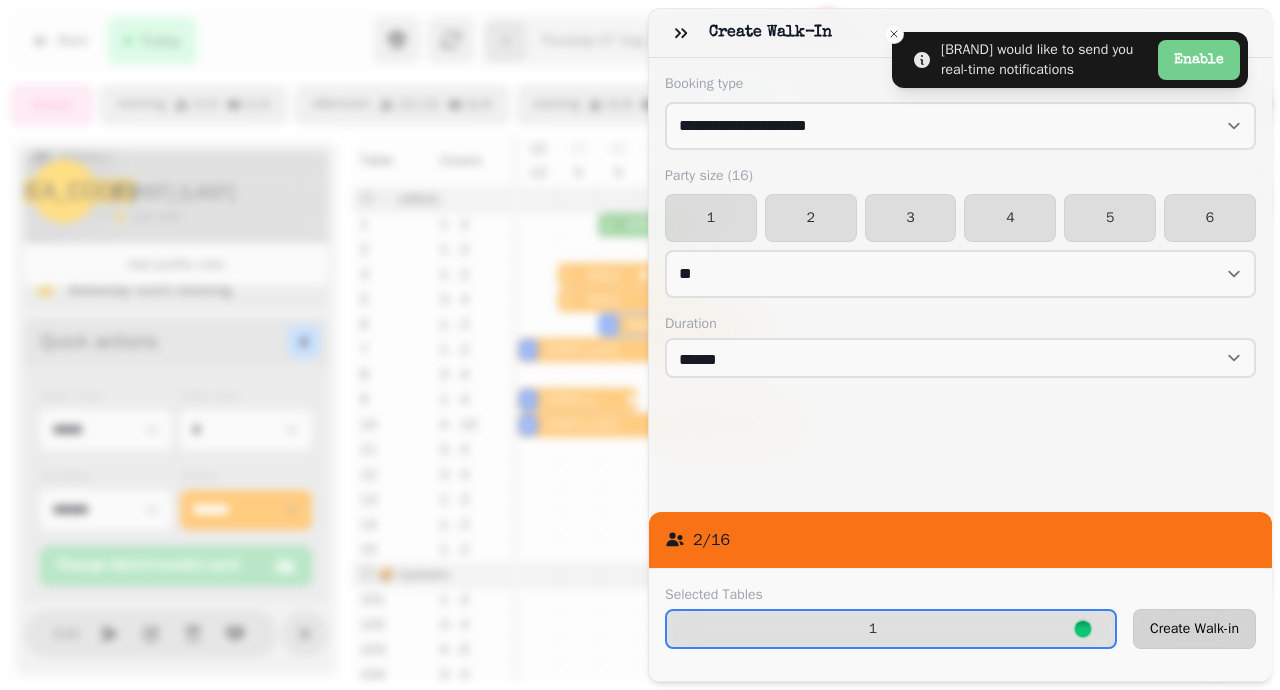 click on "Create Walk-in" at bounding box center (1194, 629) 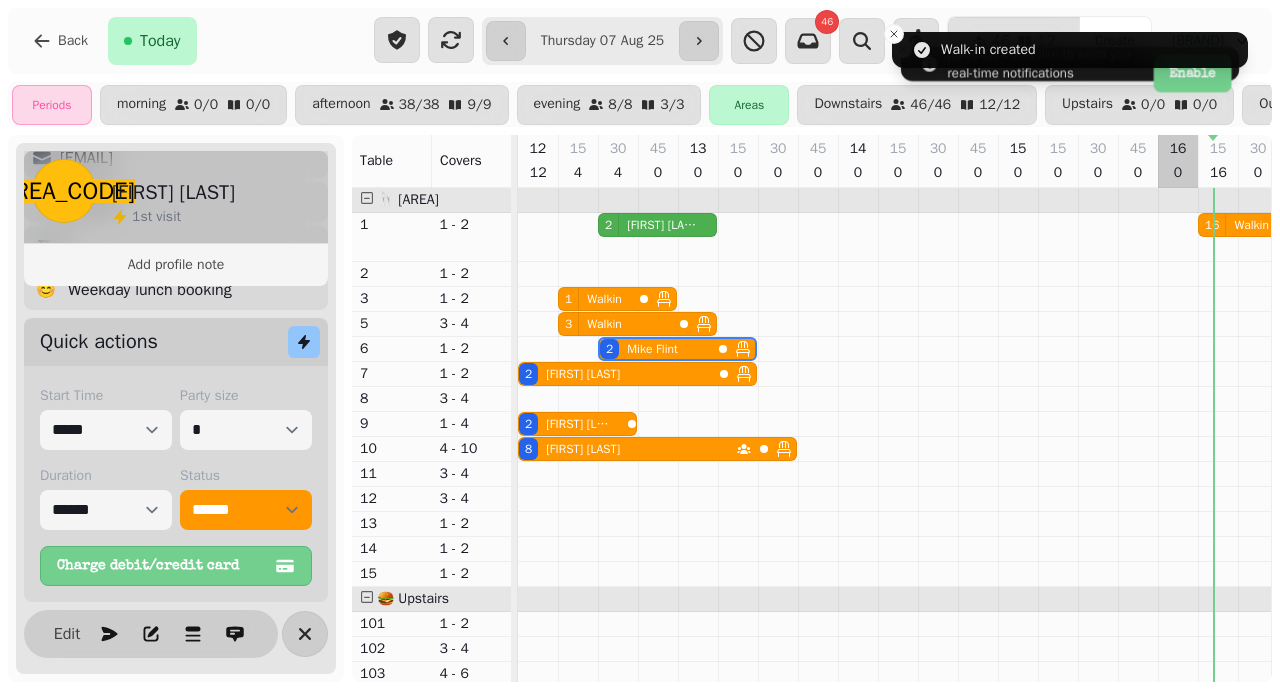 scroll, scrollTop: 0, scrollLeft: 364, axis: horizontal 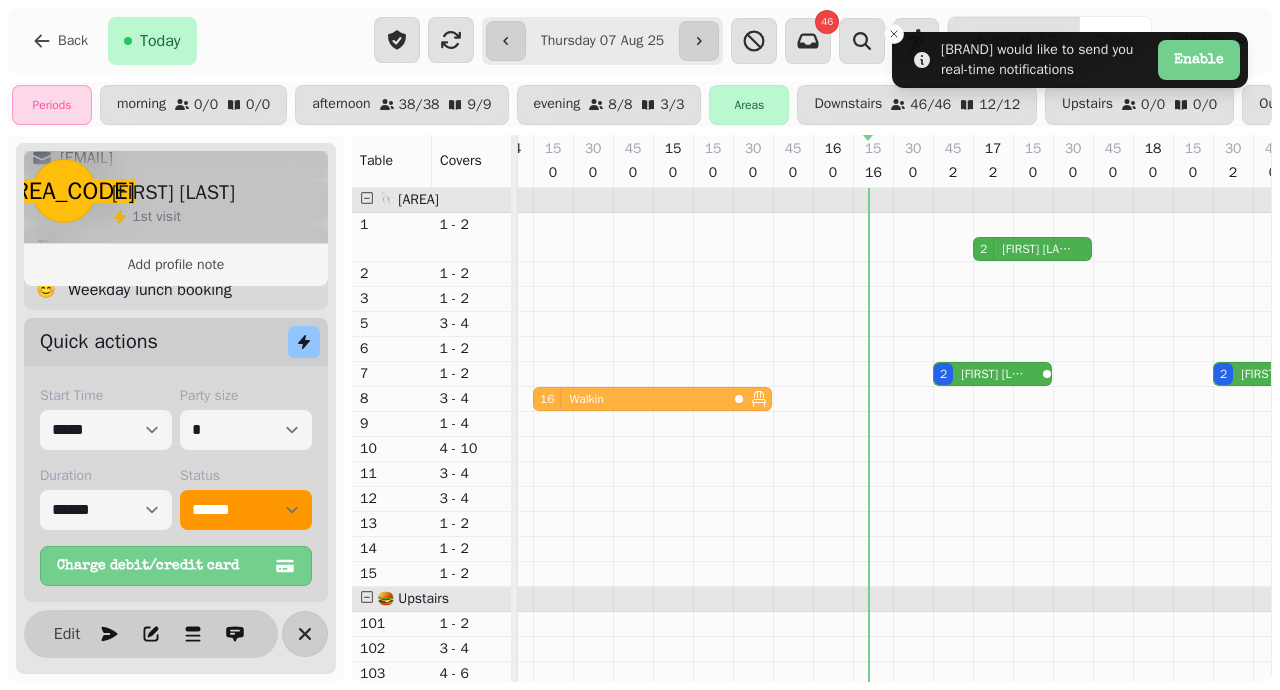 drag, startPoint x: 845, startPoint y: 222, endPoint x: 562, endPoint y: 397, distance: 332.73712 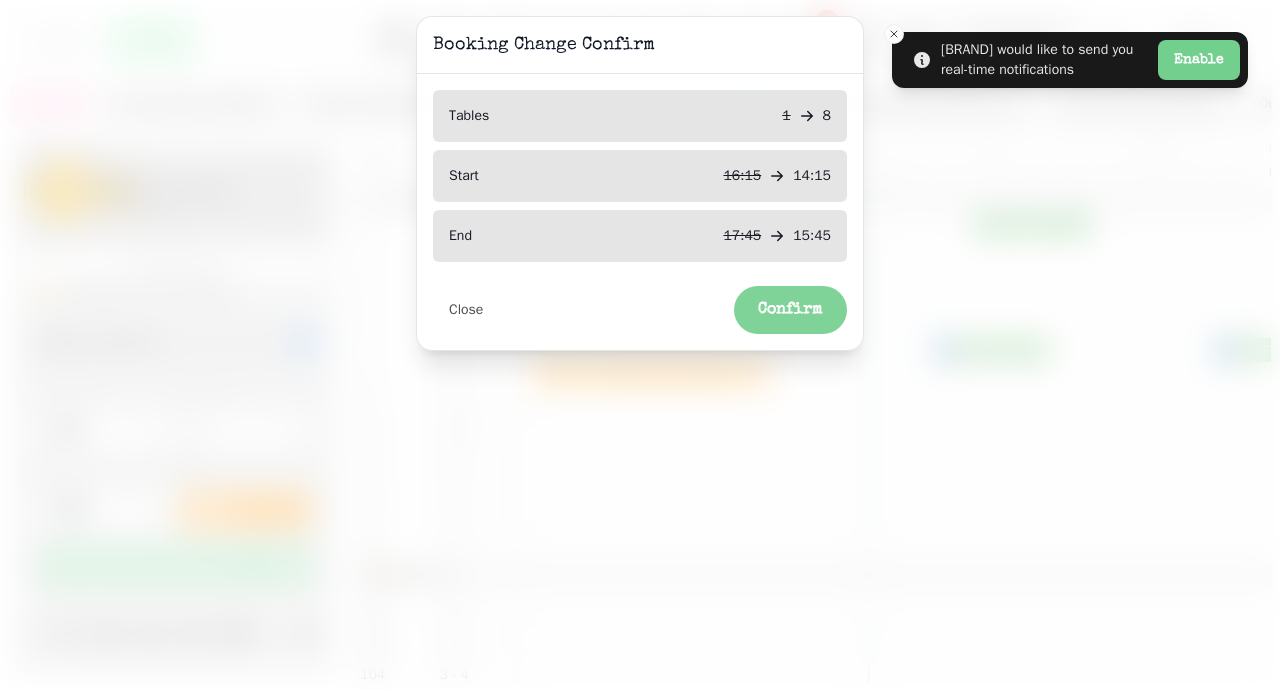 click on "Confirm" at bounding box center [790, 310] 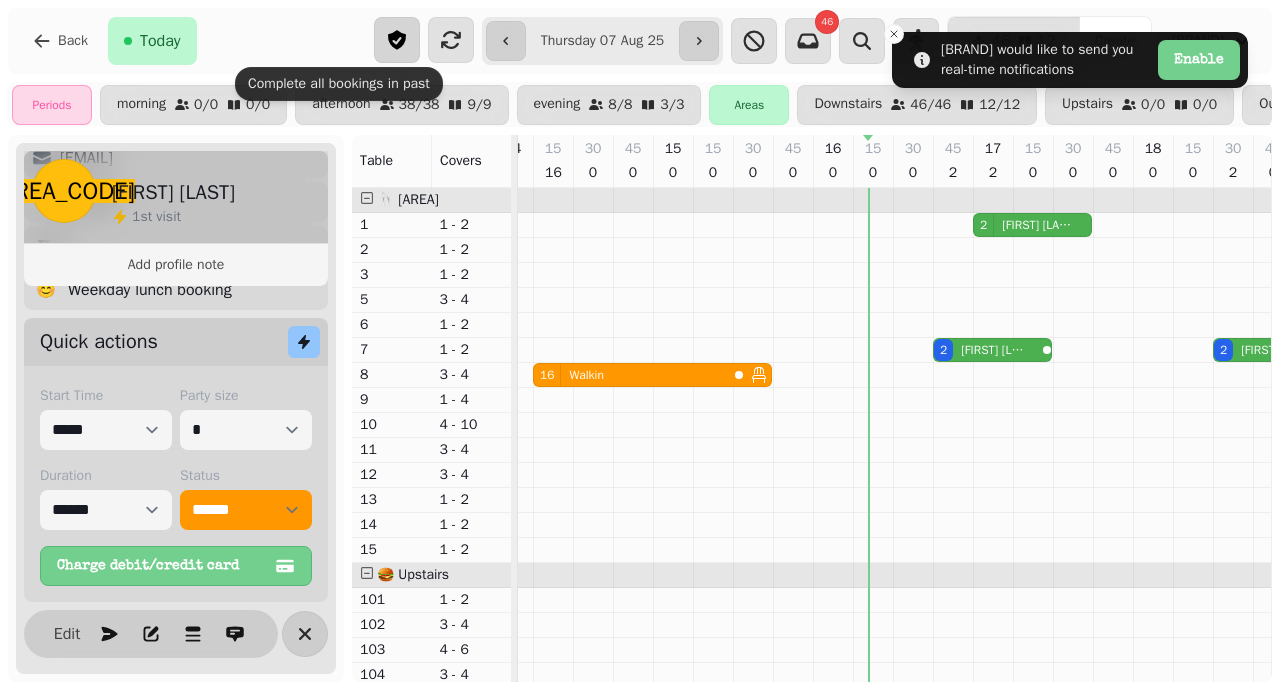 click 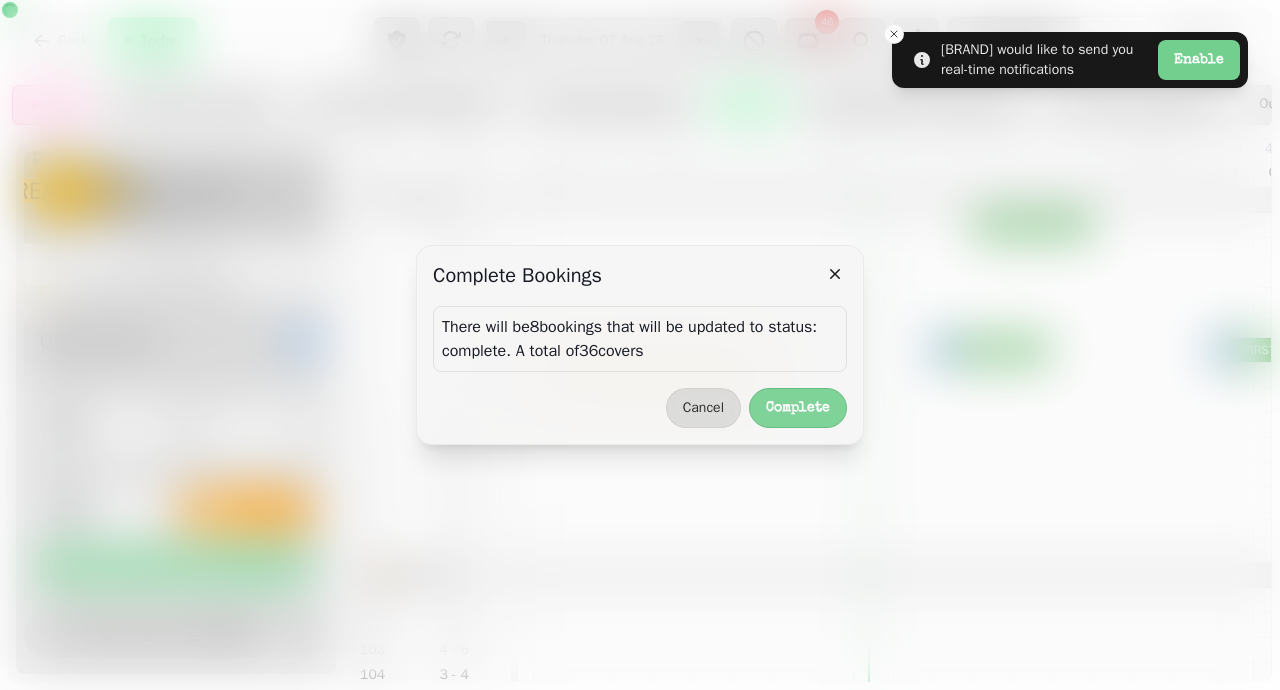 click on "Complete" at bounding box center [798, 408] 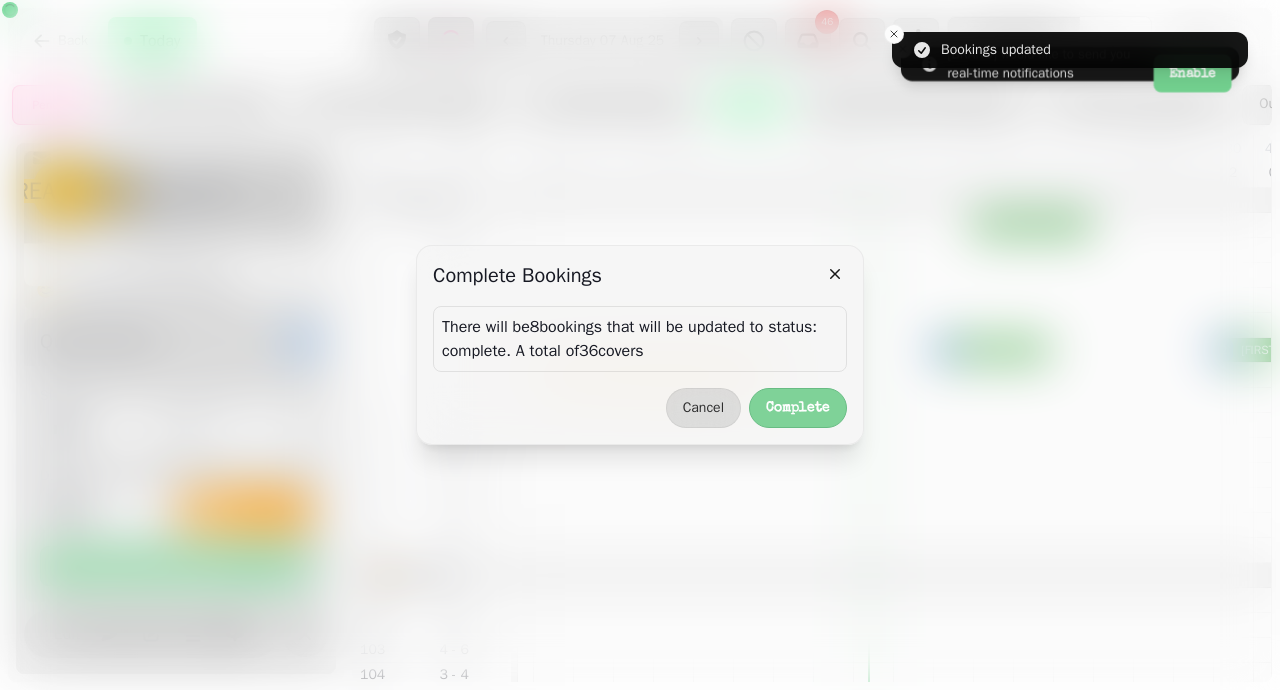 select on "********" 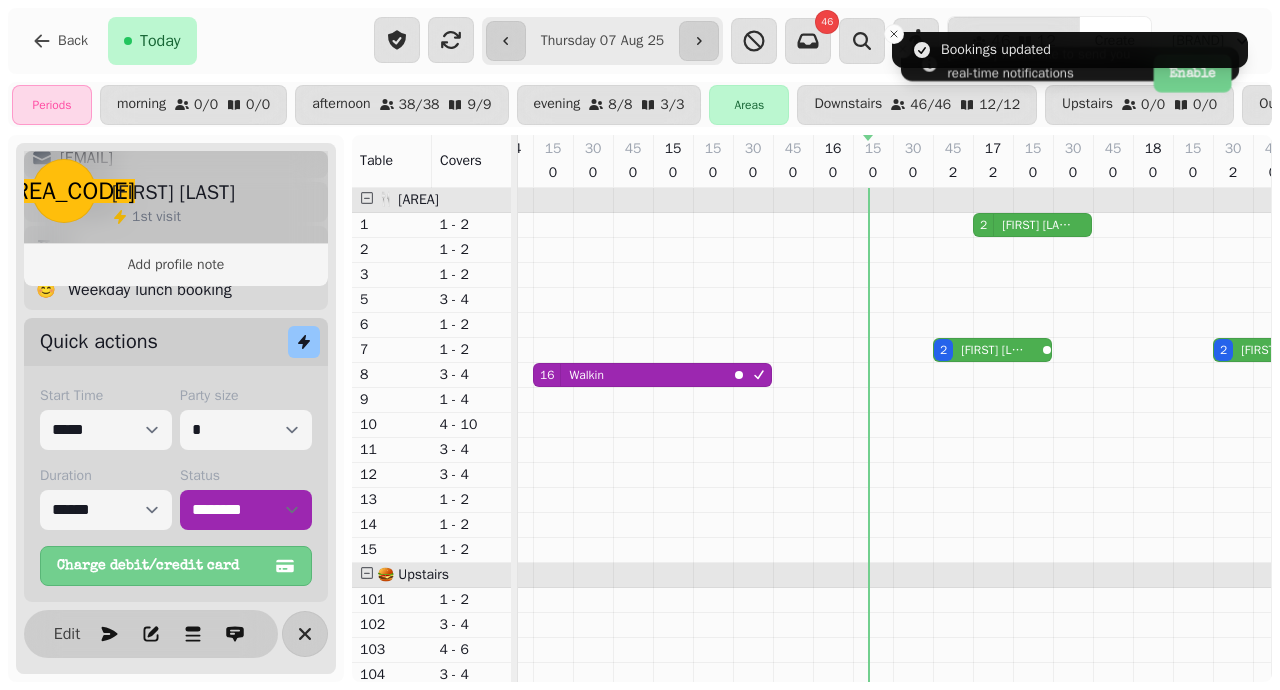 scroll, scrollTop: 0, scrollLeft: 921, axis: horizontal 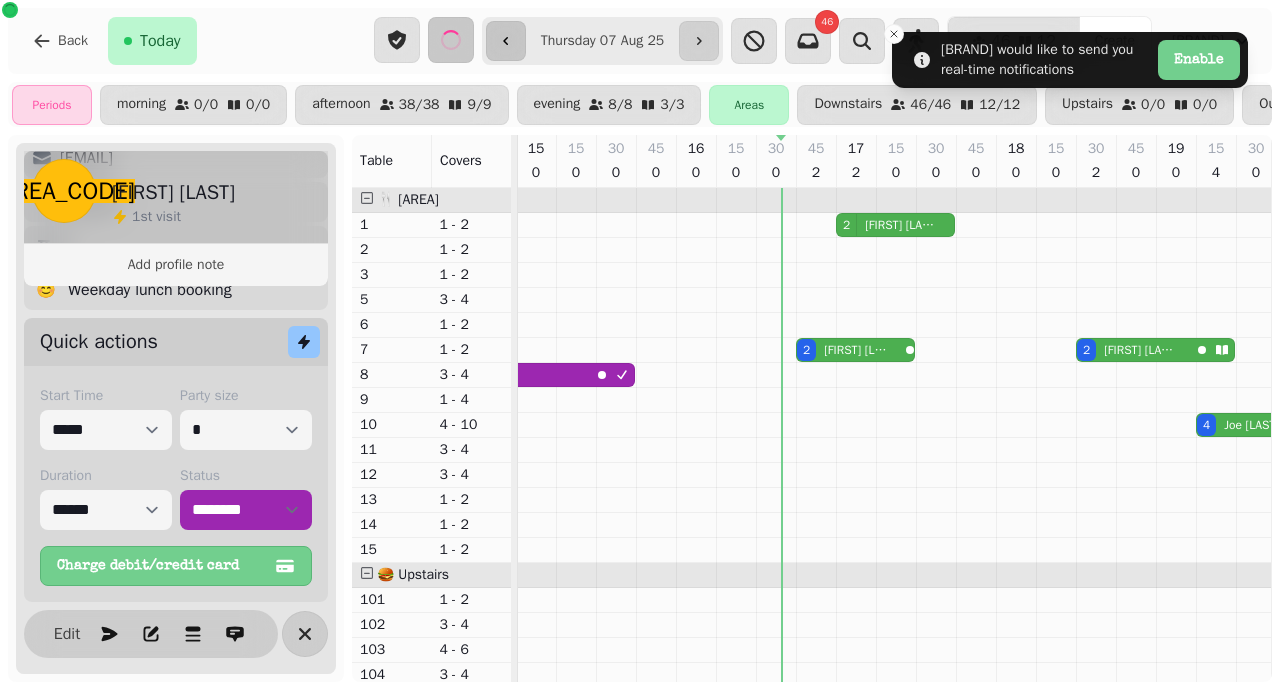 click 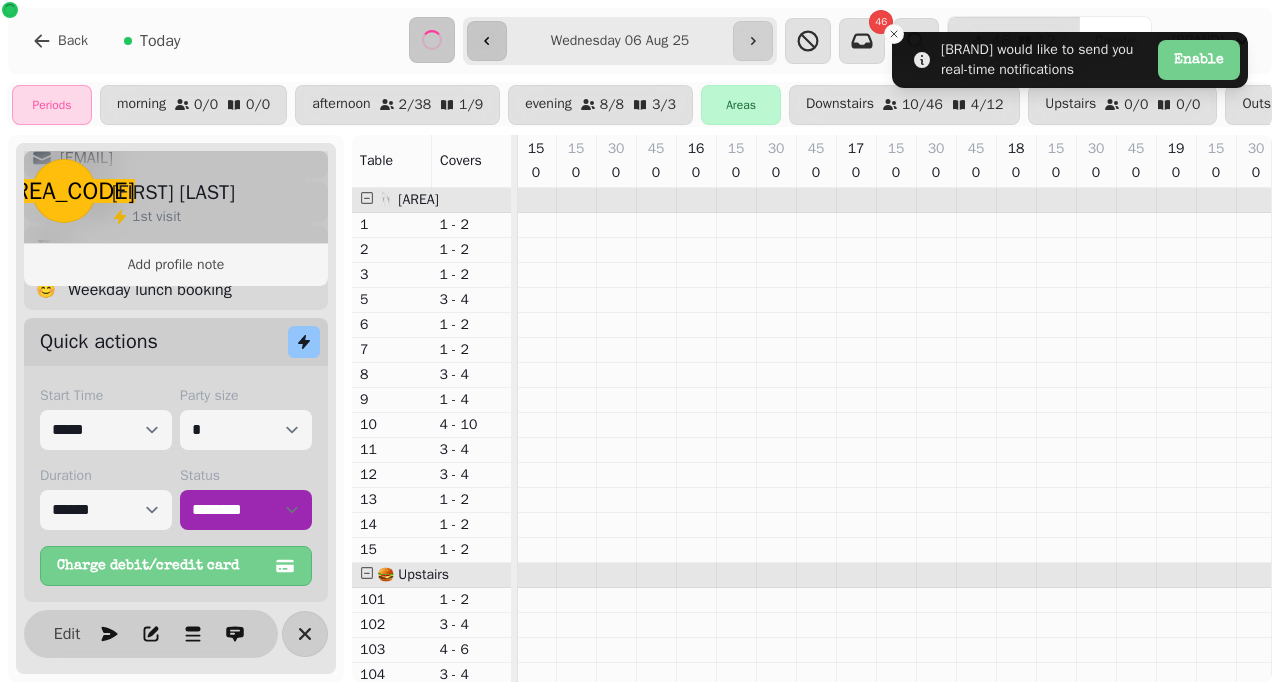 type on "**********" 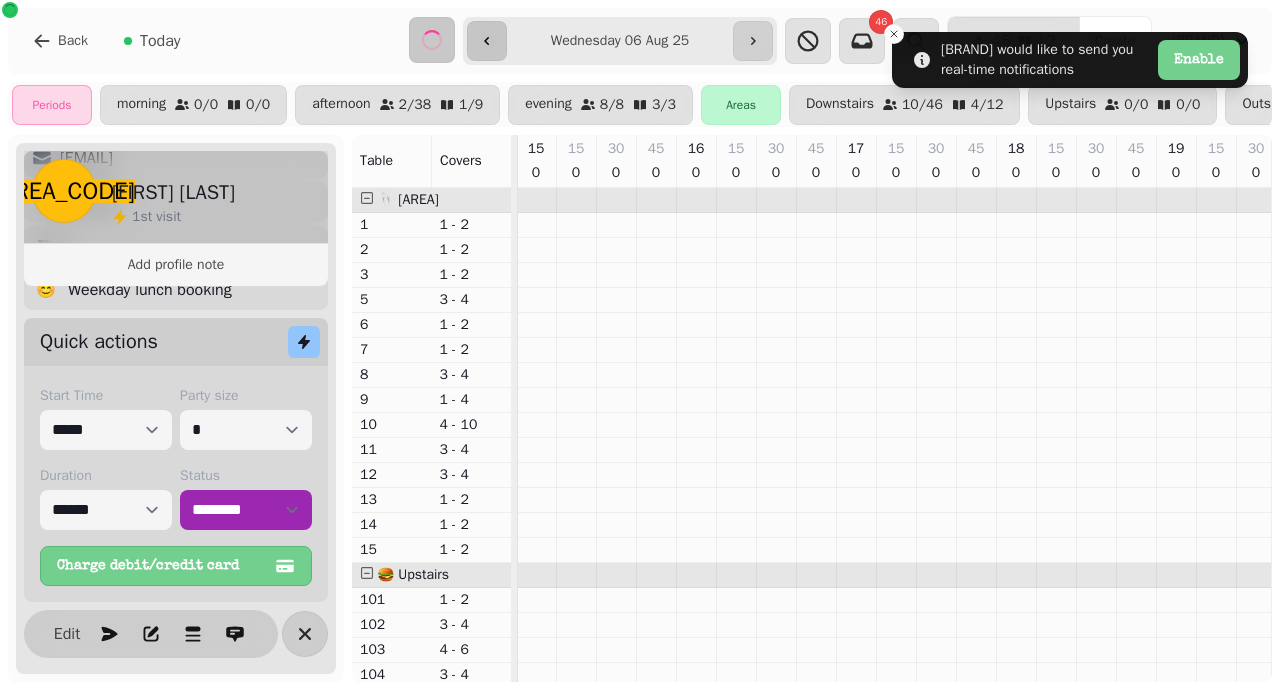 scroll, scrollTop: 0, scrollLeft: 86, axis: horizontal 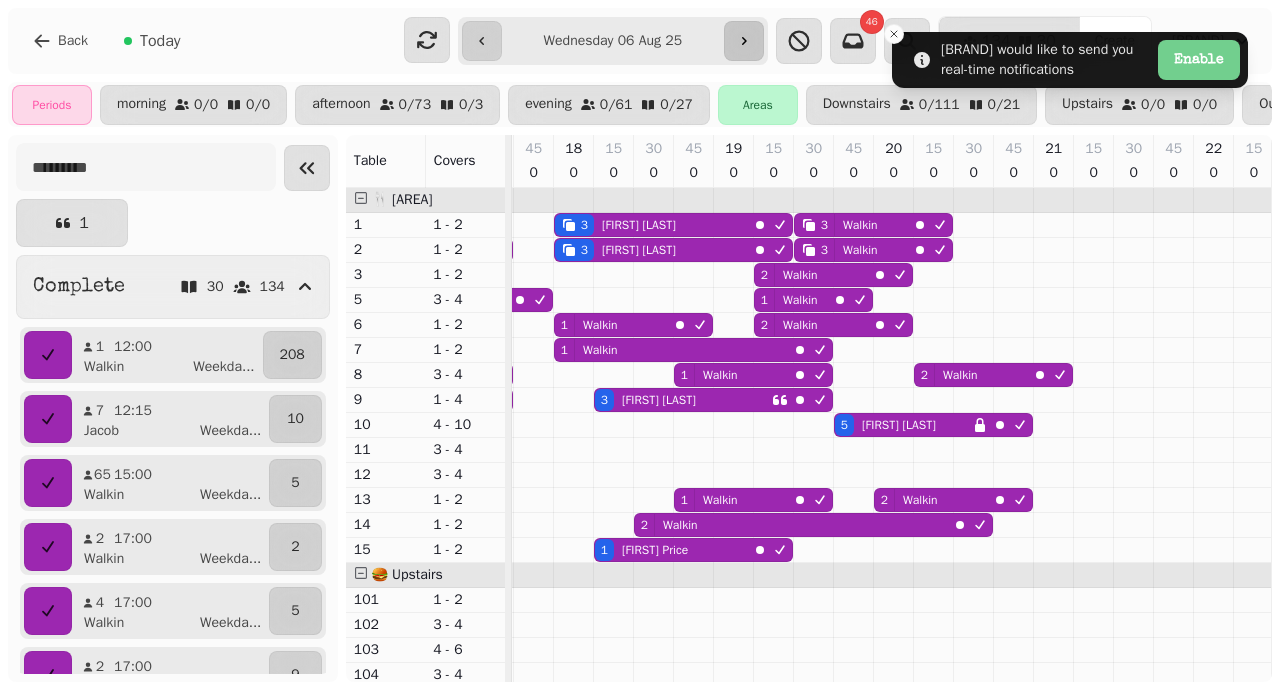 click 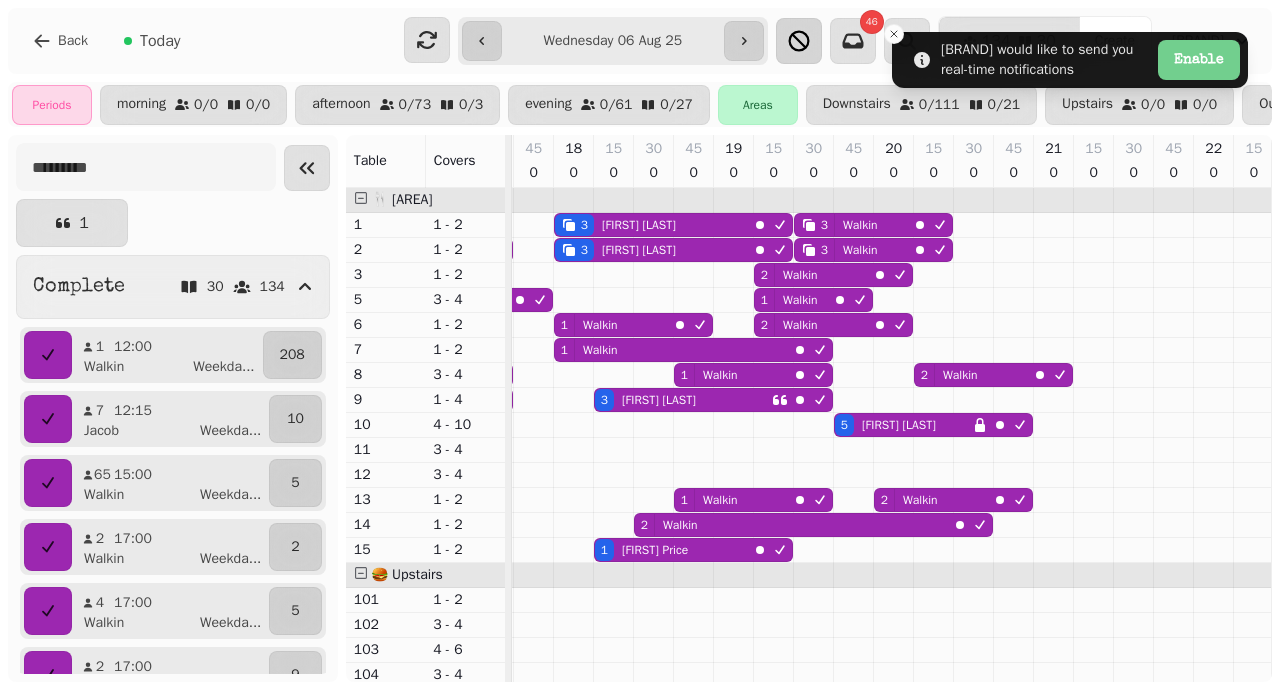 select on "**********" 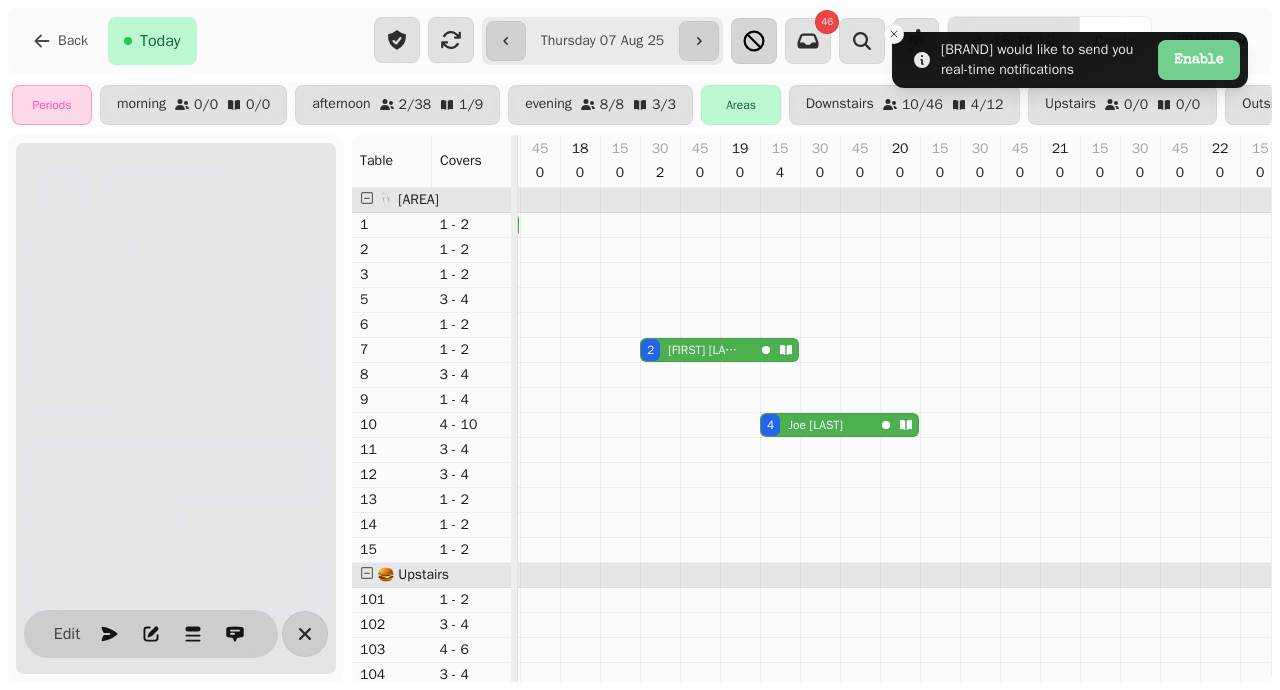 type on "**********" 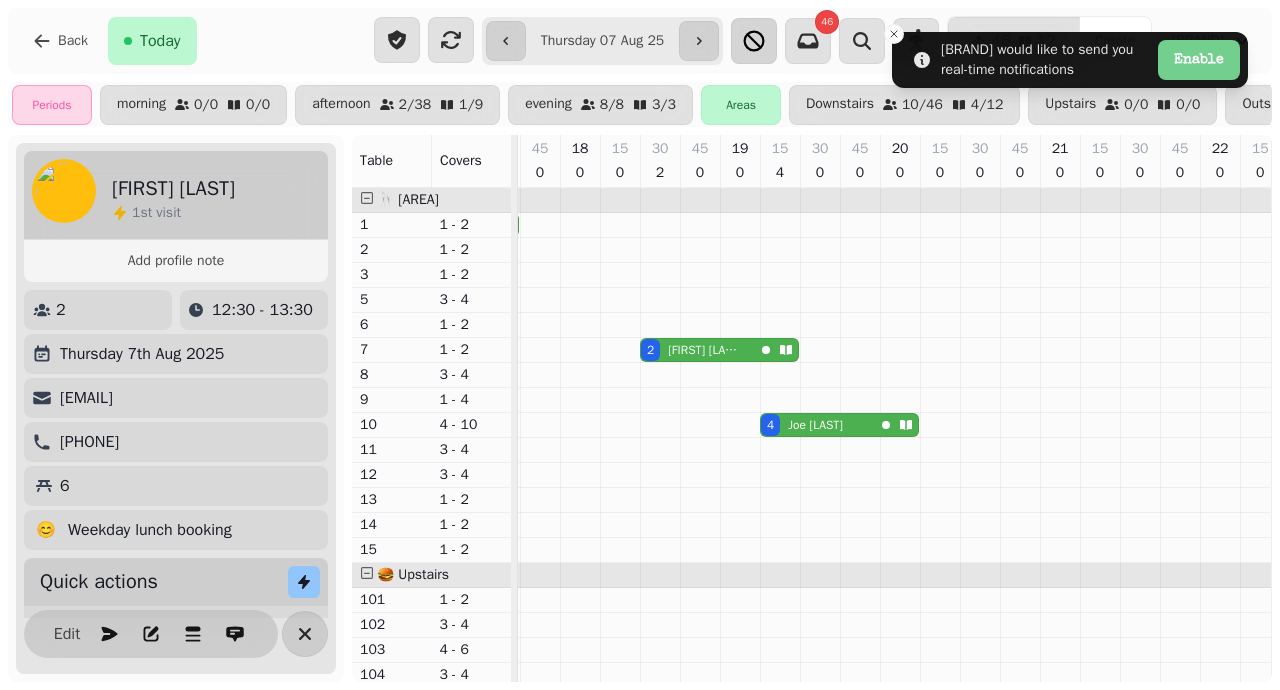 scroll, scrollTop: 0, scrollLeft: 86, axis: horizontal 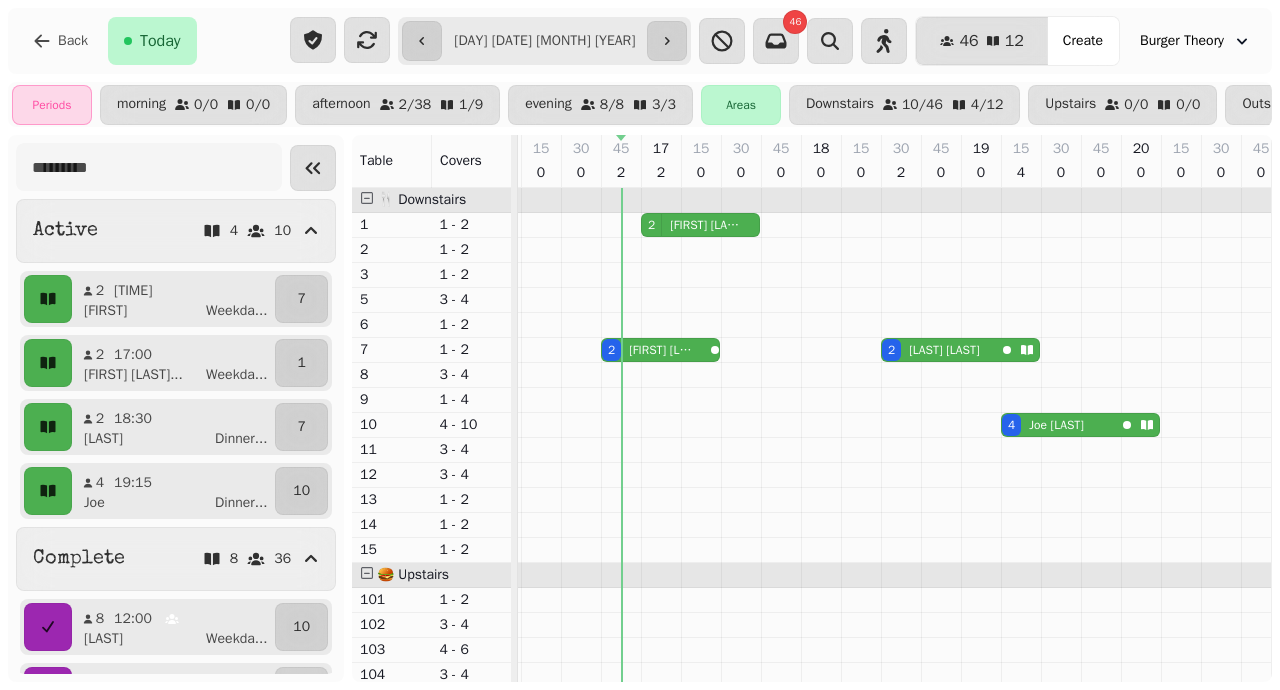 click on "[FIRST] [LAST] (FT)" at bounding box center (707, 225) 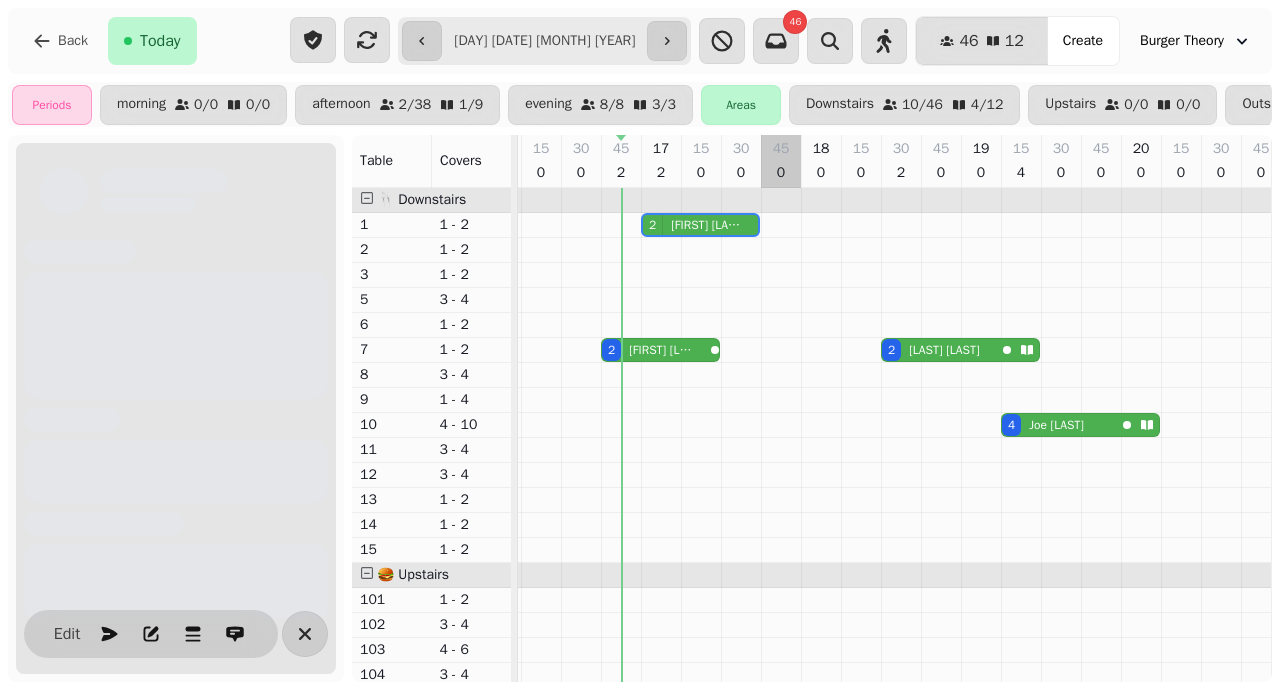 scroll, scrollTop: 0, scrollLeft: 787, axis: horizontal 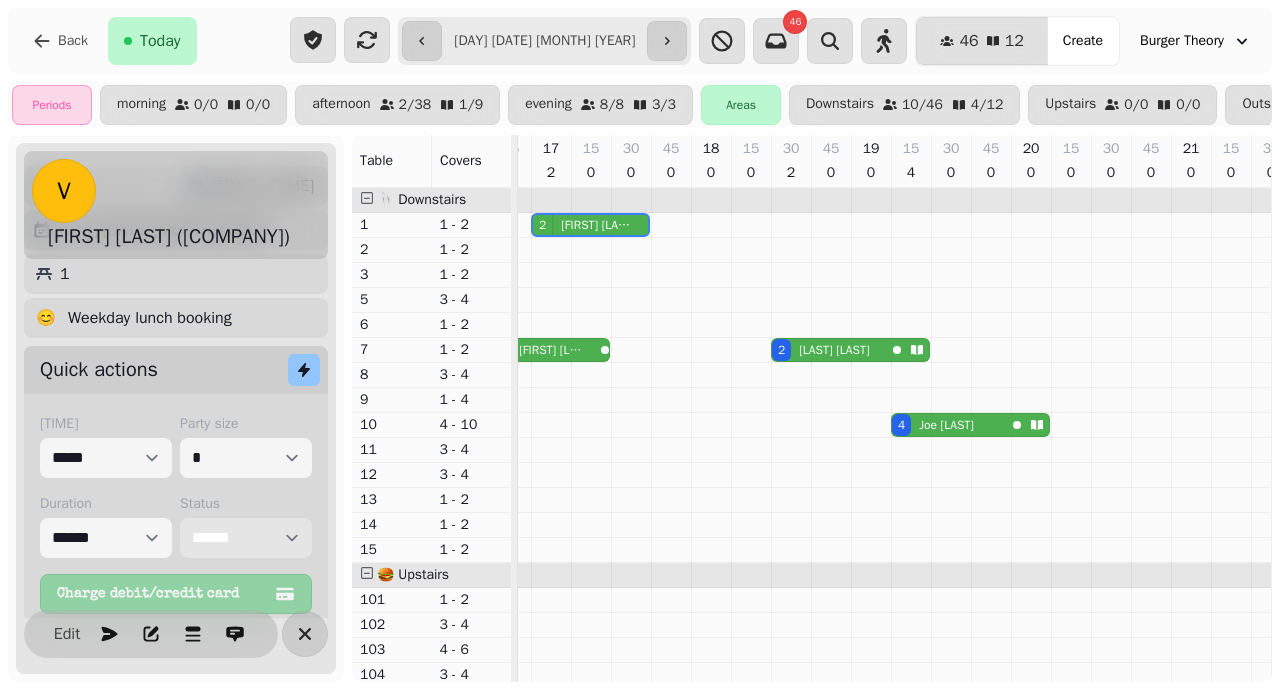 click on "**********" at bounding box center [246, 538] 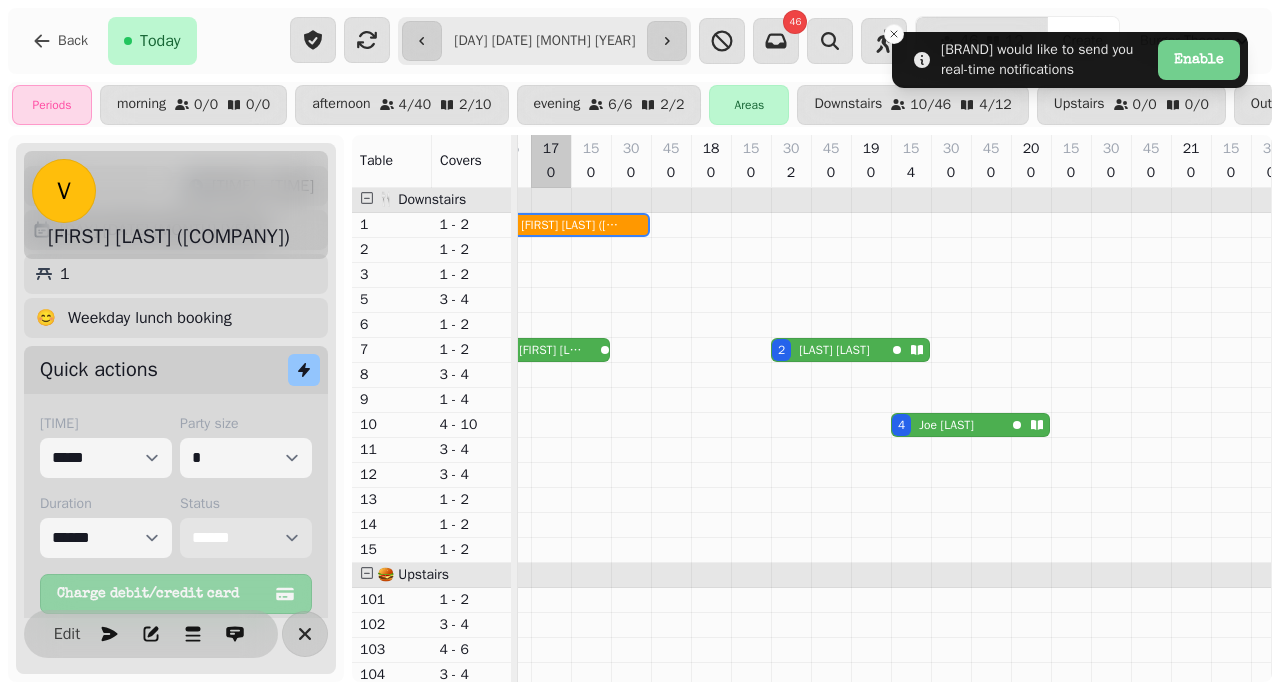 scroll, scrollTop: 0, scrollLeft: 641, axis: horizontal 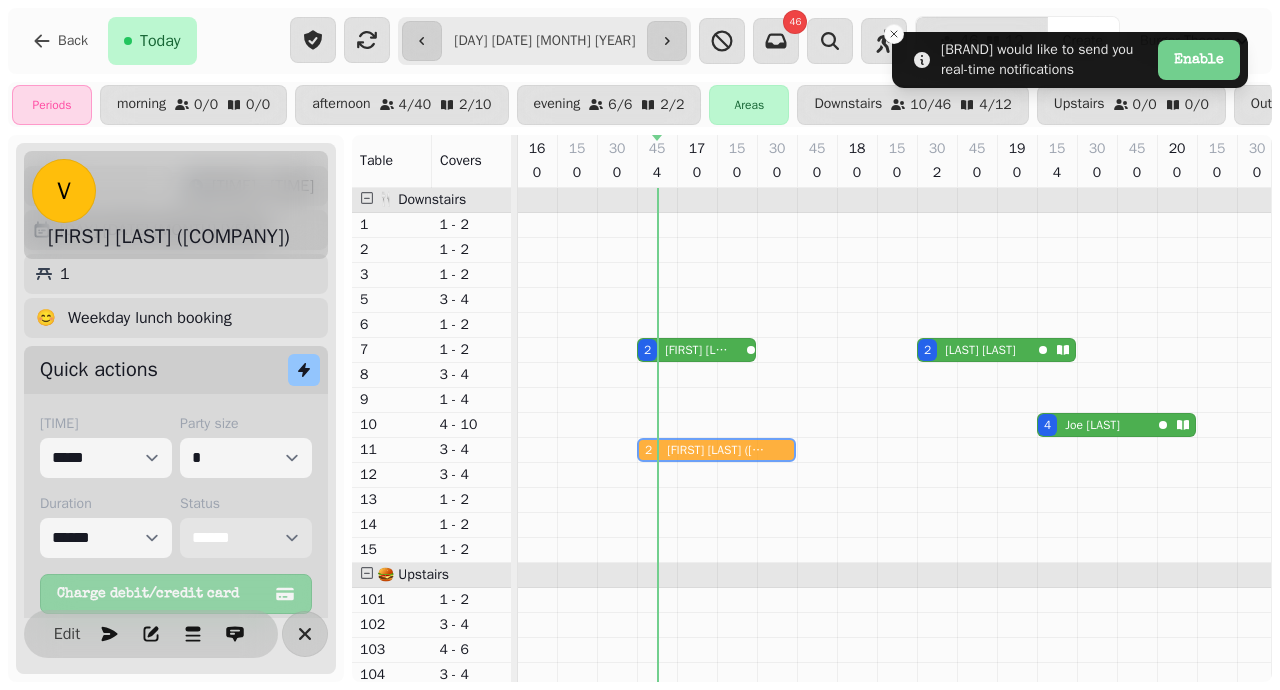 drag, startPoint x: 645, startPoint y: 229, endPoint x: 641, endPoint y: 447, distance: 218.0367 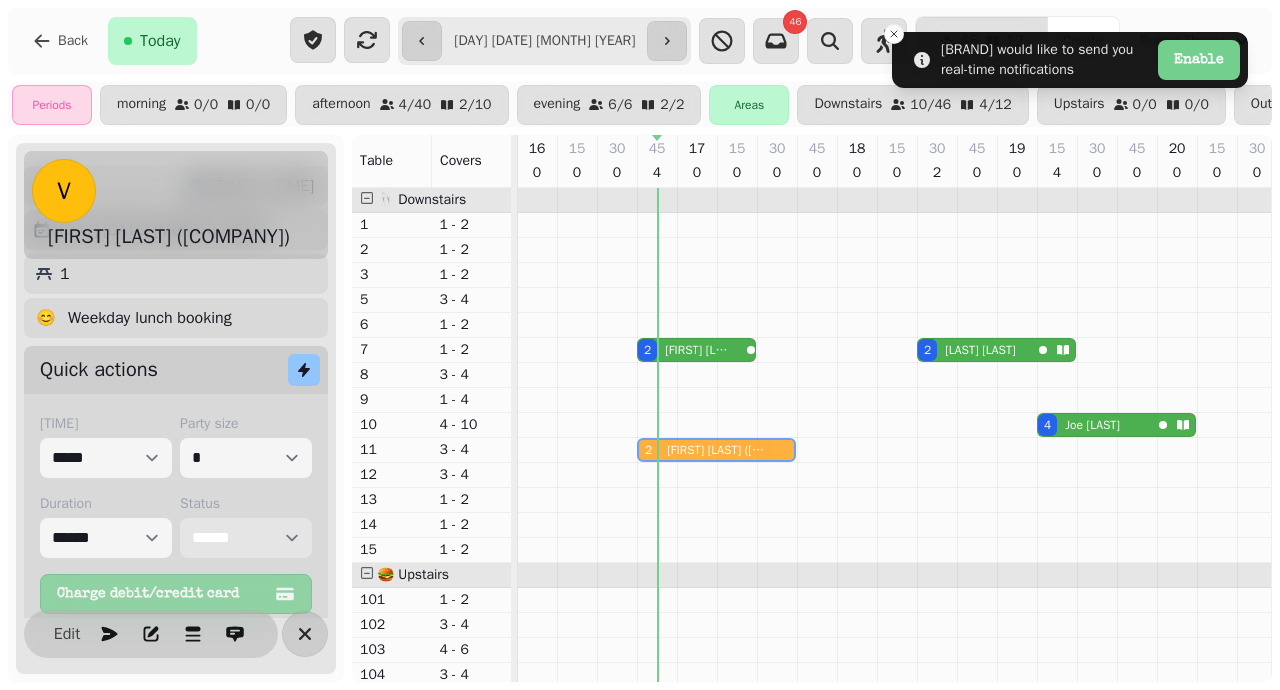 click on "2 Dani Palmer (Quandoo)   2 Vicotria Pierre (FT)   1 Walkin   3 Walkin   2 Mike   Flint 2 Andy   Jones 2 Karen   Osullivan 2 Gussie   Bush 16 Walkin   2 Darren   Hewer 8 Rhiannon   Callely 4 Joe   Schutz 2 Vicotria Pierre (FT)" at bounding box center [717, 575] 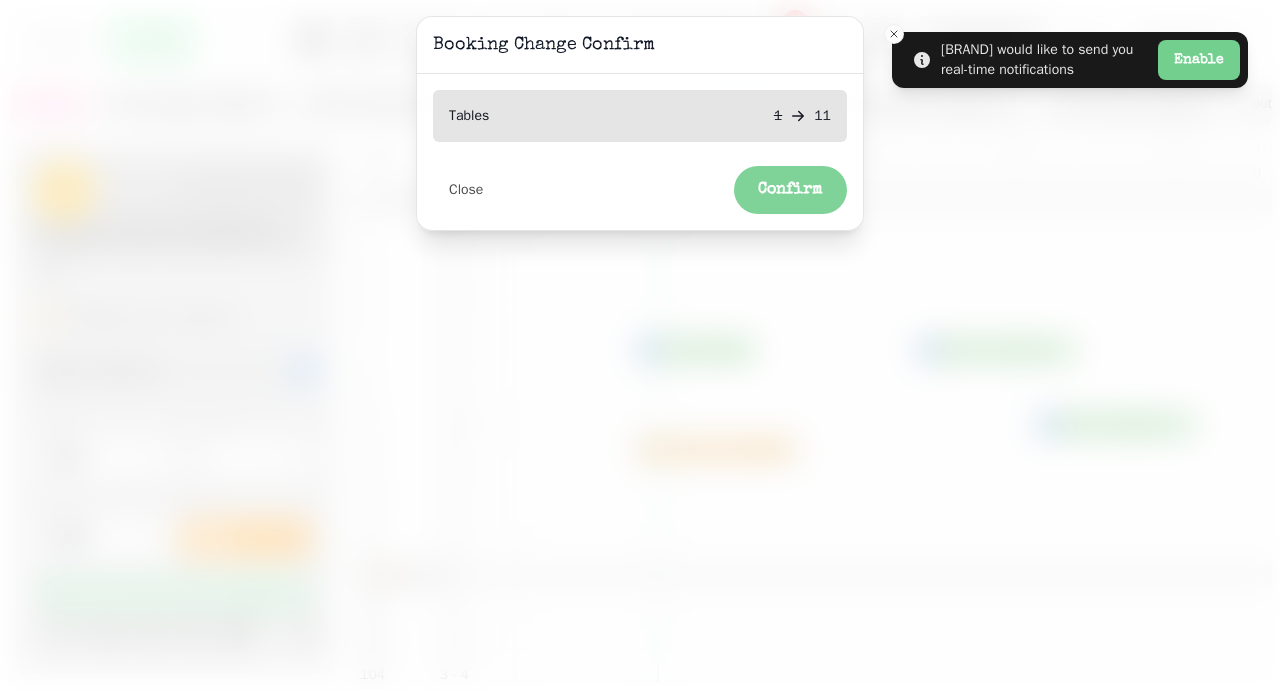 click on "Confirm" at bounding box center [790, 190] 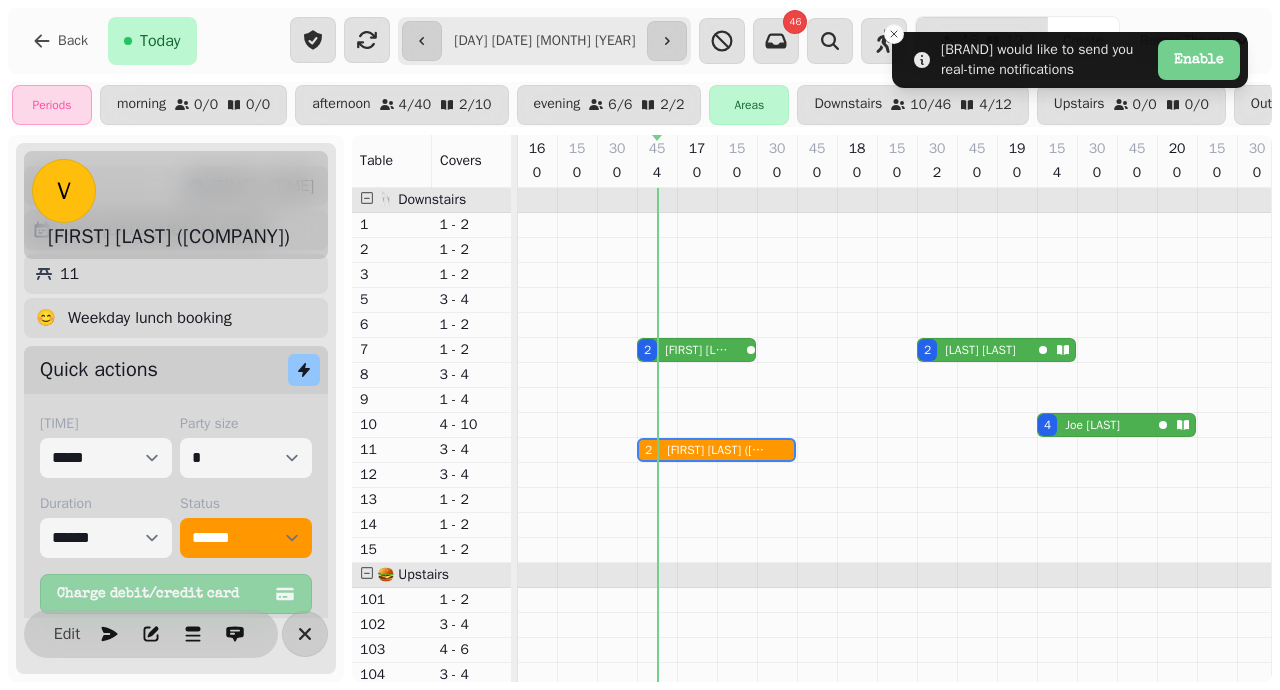 click on "Karen   Osullivan" at bounding box center [696, 350] 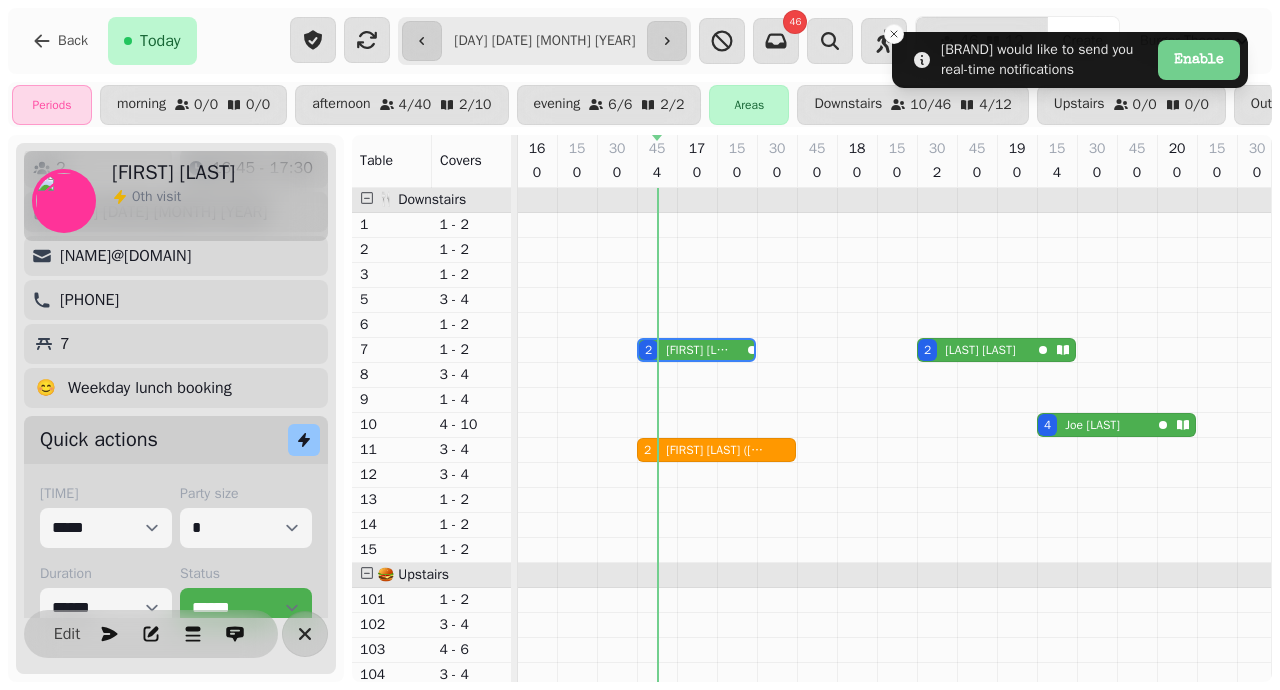 scroll, scrollTop: 111, scrollLeft: 0, axis: vertical 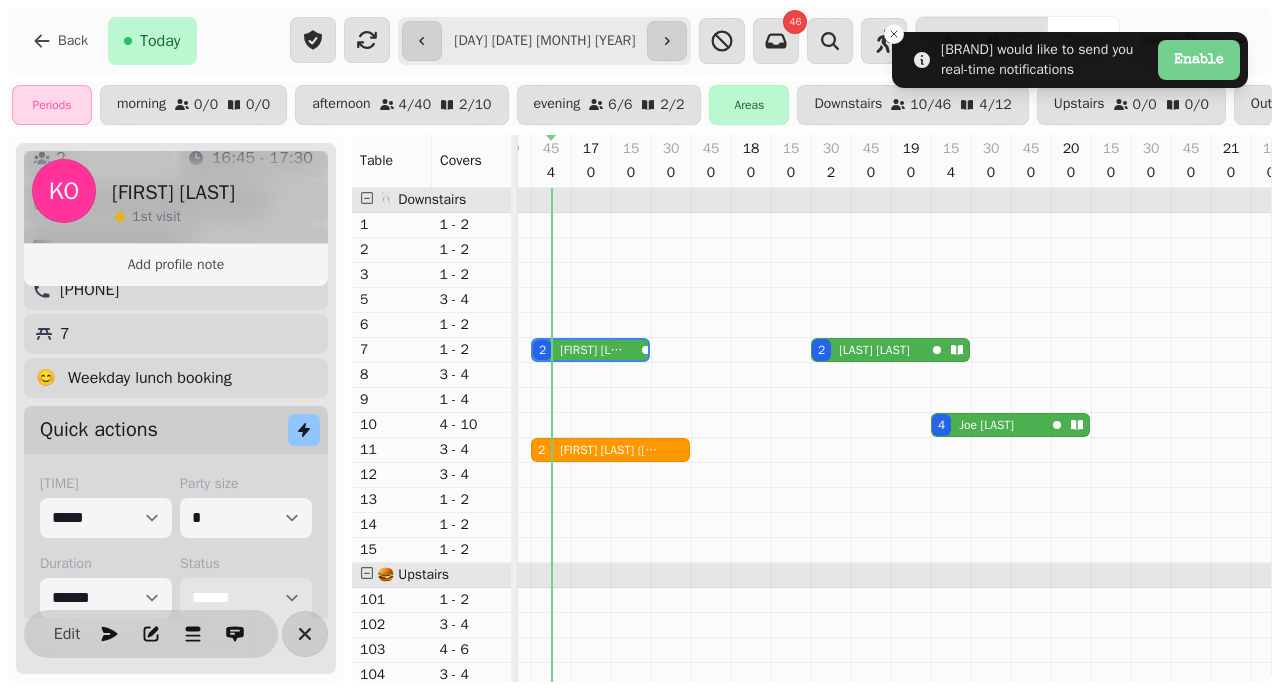 click on "**********" at bounding box center [246, 598] 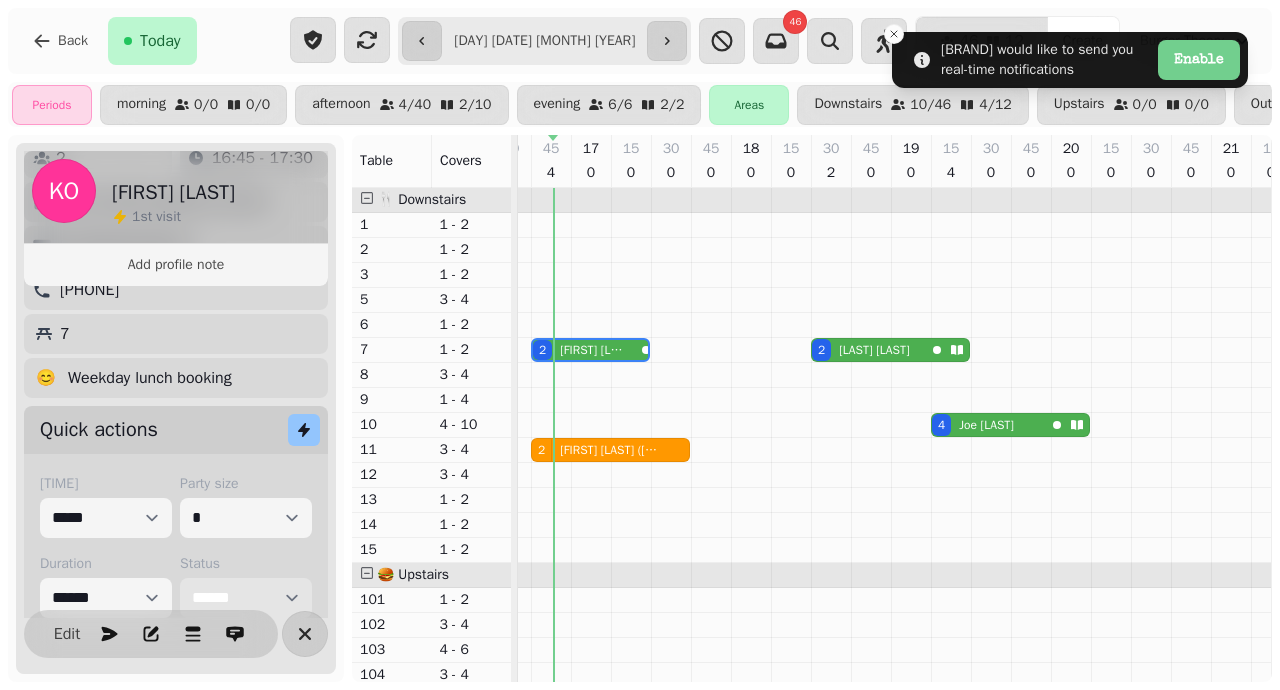 select on "******" 